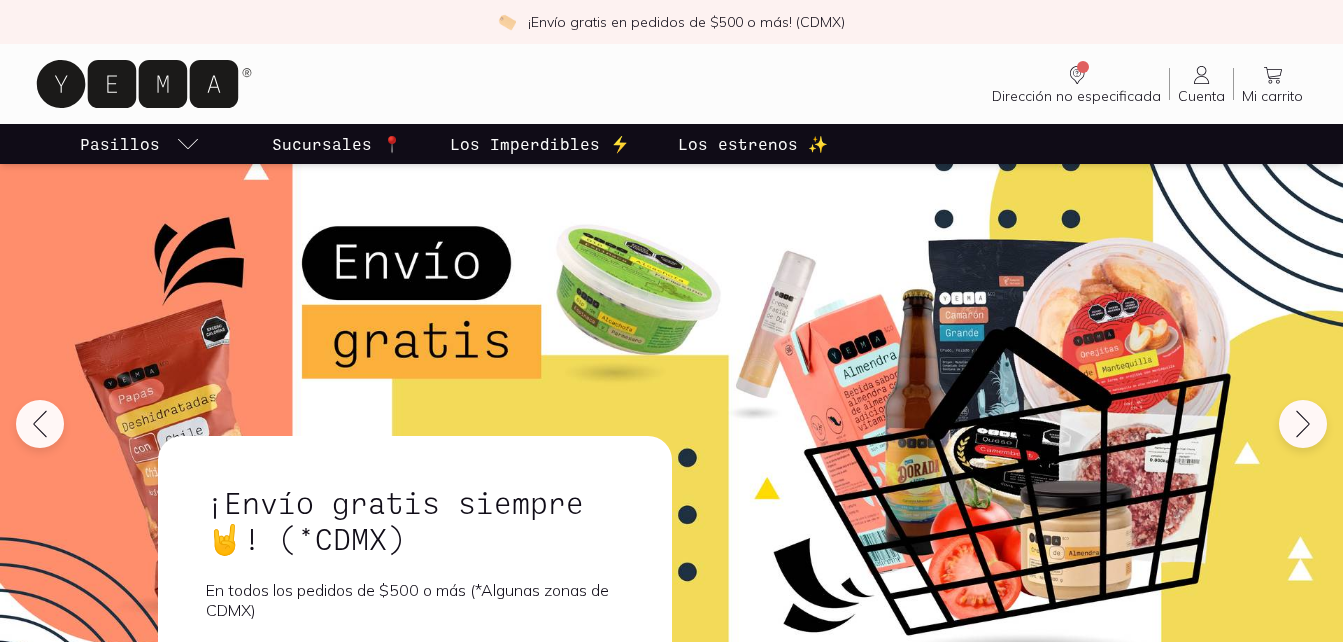 scroll, scrollTop: 636, scrollLeft: 0, axis: vertical 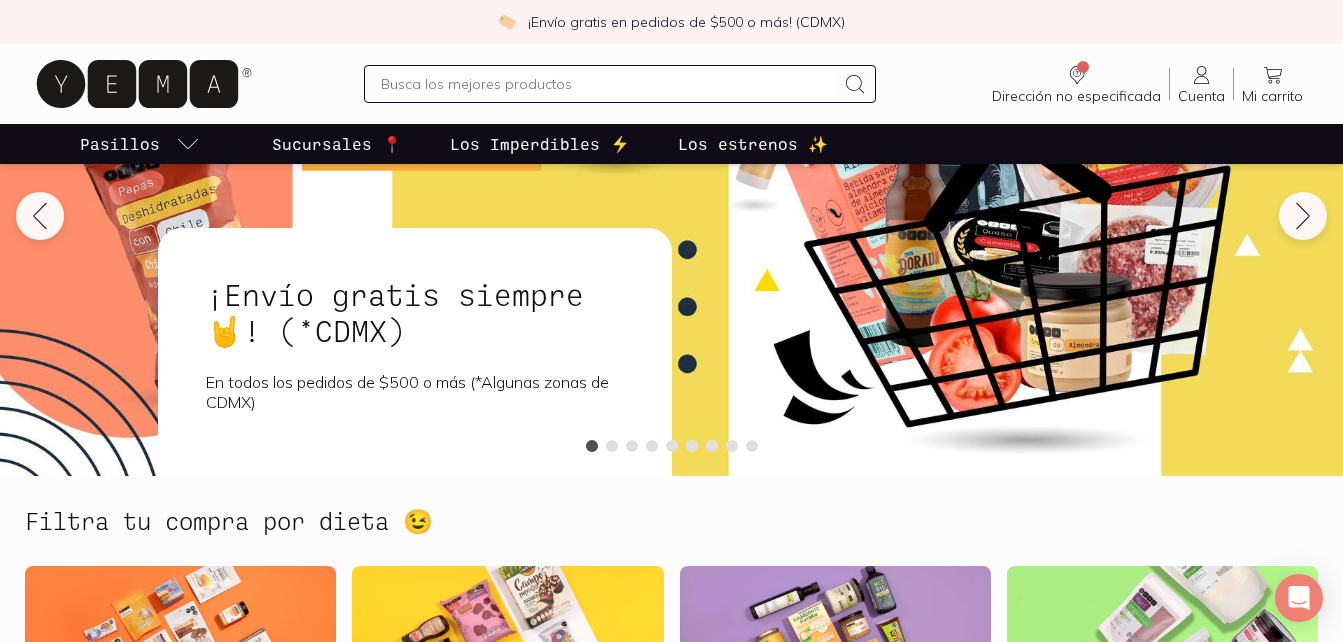 click at bounding box center [608, 84] 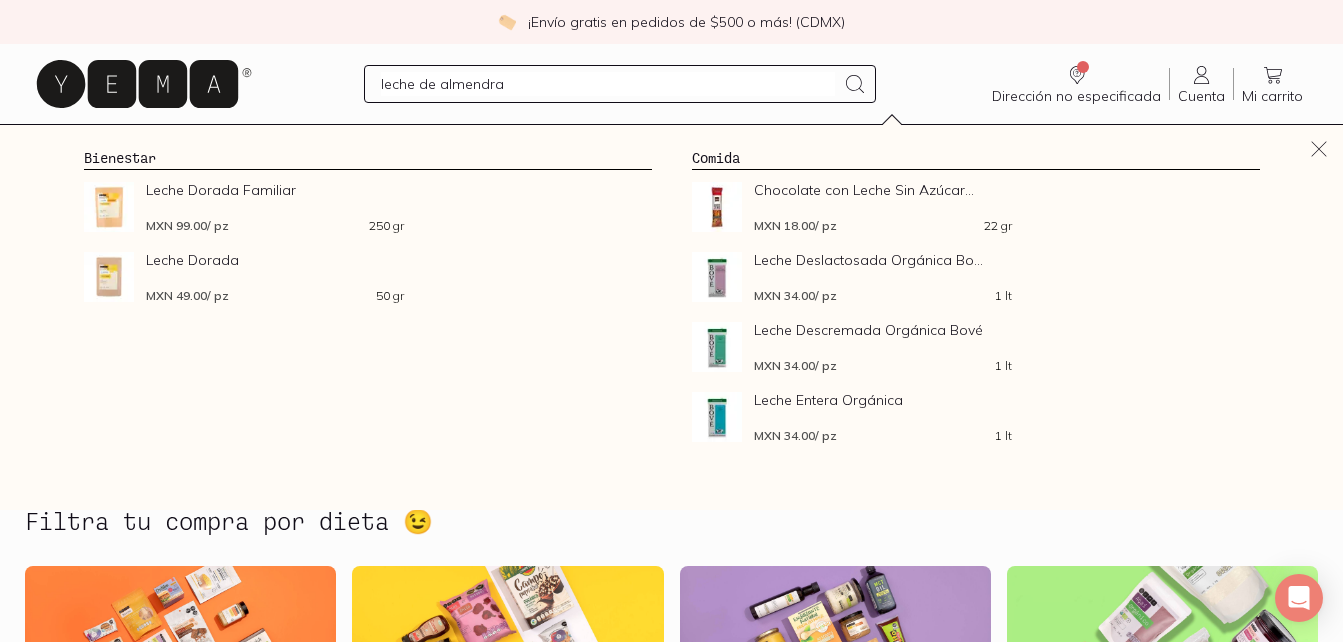 type 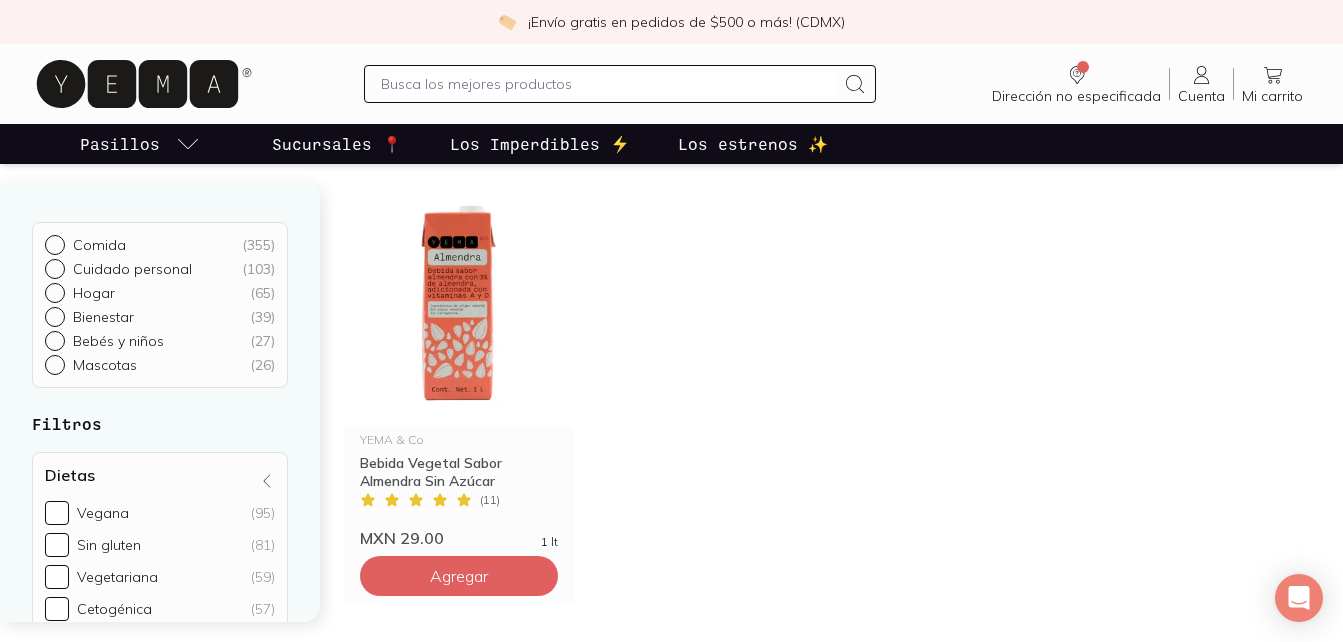 scroll, scrollTop: 208, scrollLeft: 0, axis: vertical 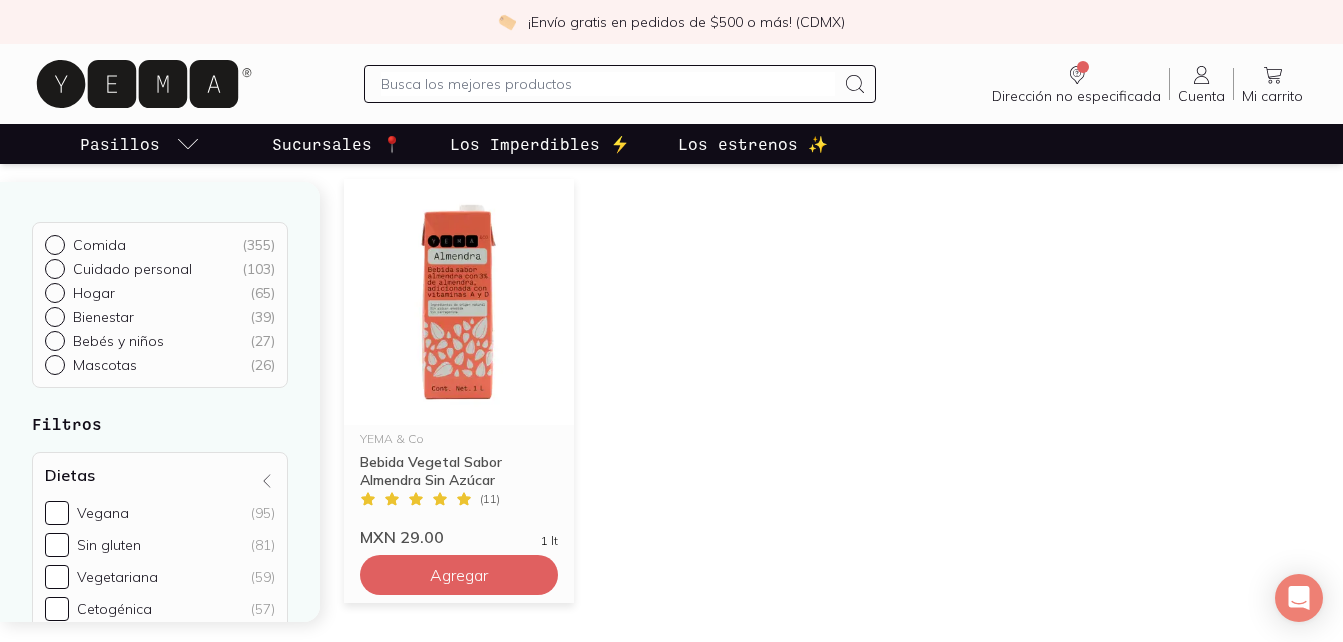 click at bounding box center (459, 302) 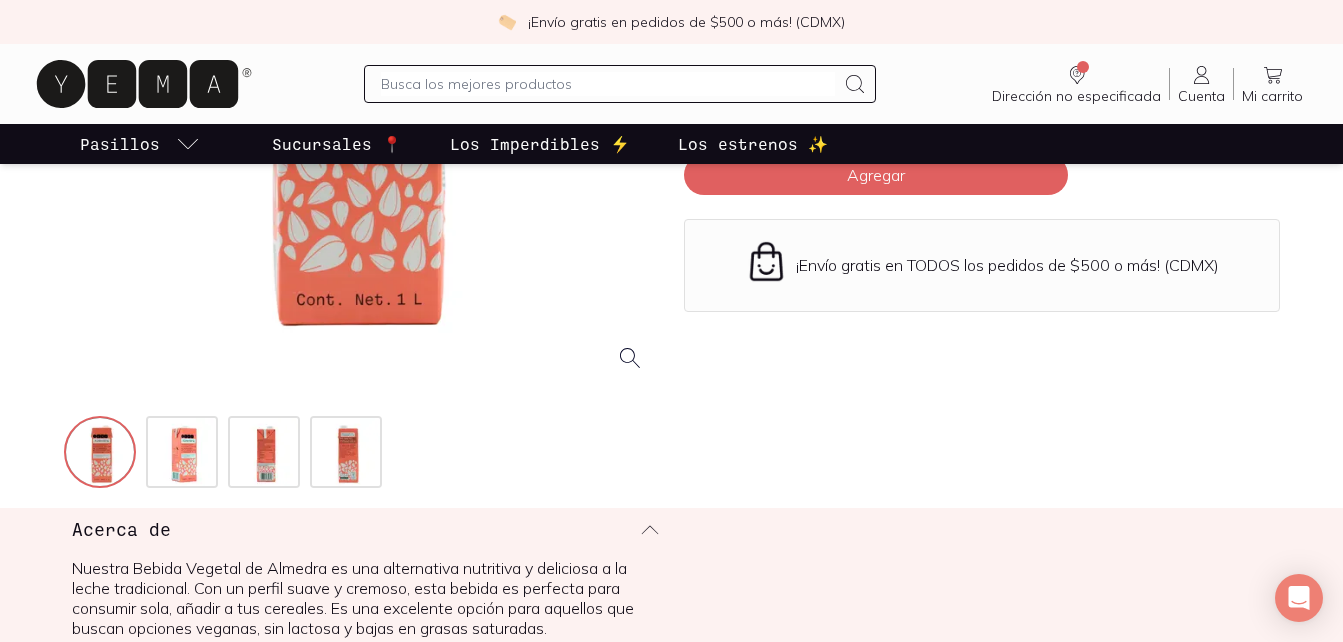 scroll, scrollTop: 445, scrollLeft: 0, axis: vertical 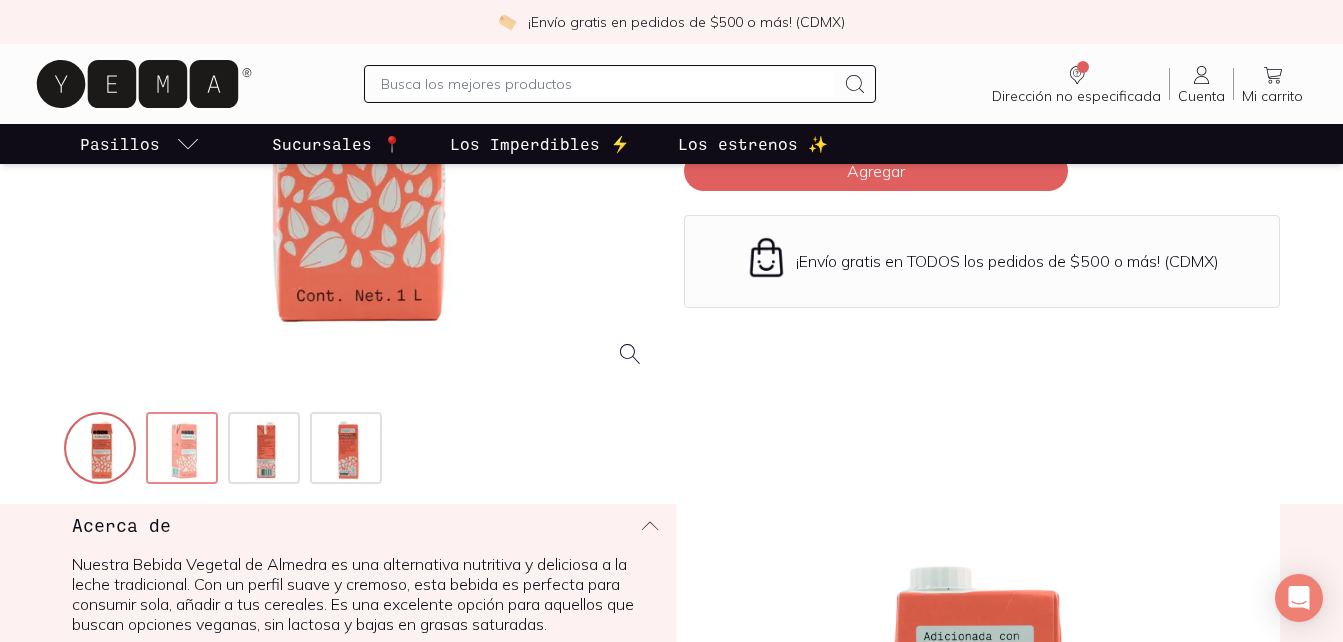 click at bounding box center [184, 450] 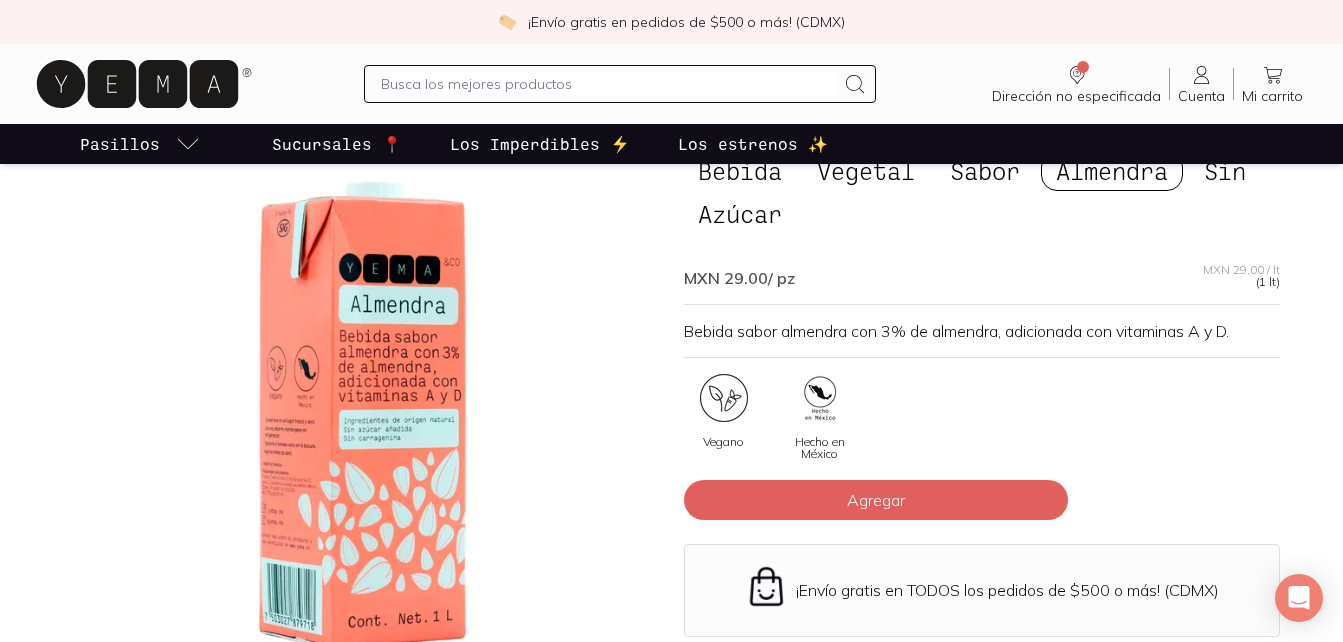 scroll, scrollTop: 113, scrollLeft: 0, axis: vertical 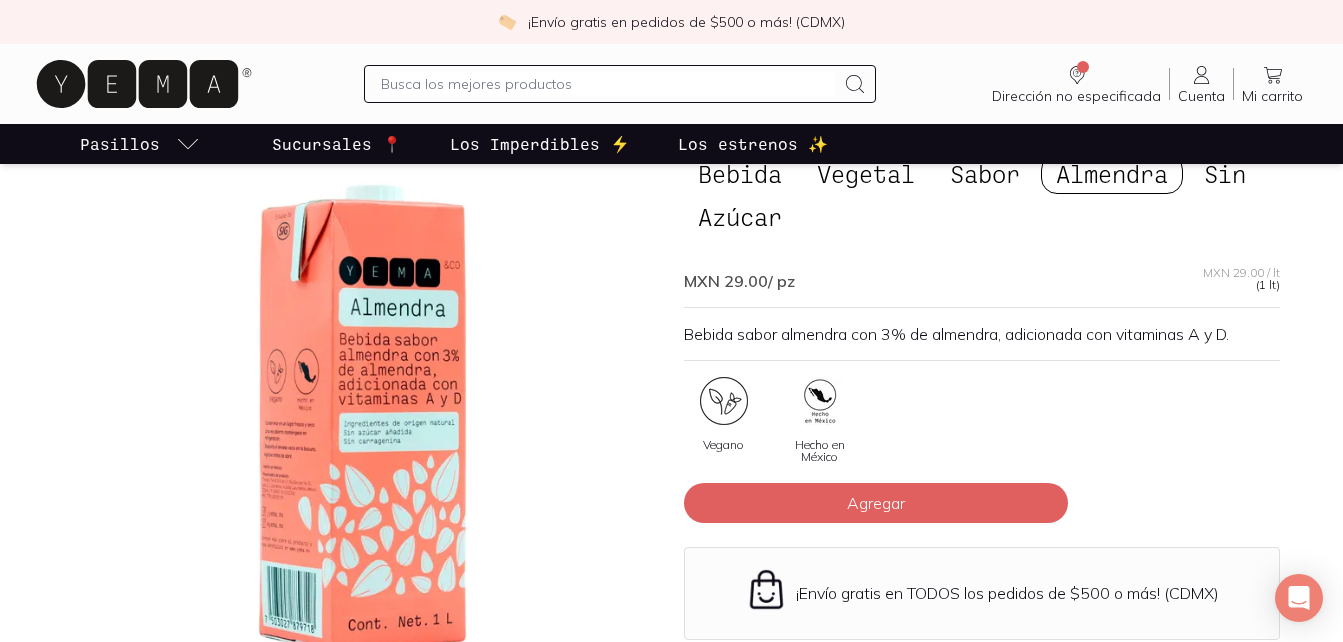 drag, startPoint x: 320, startPoint y: 461, endPoint x: 248, endPoint y: 441, distance: 74.726166 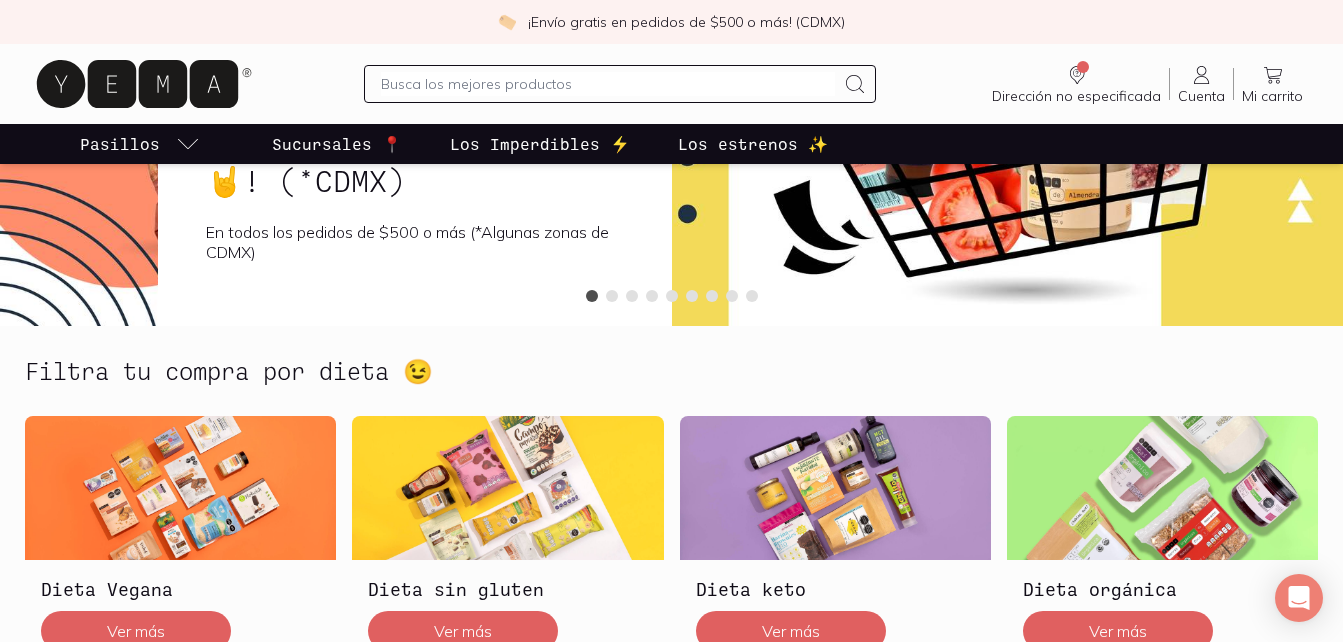 scroll, scrollTop: 358, scrollLeft: 0, axis: vertical 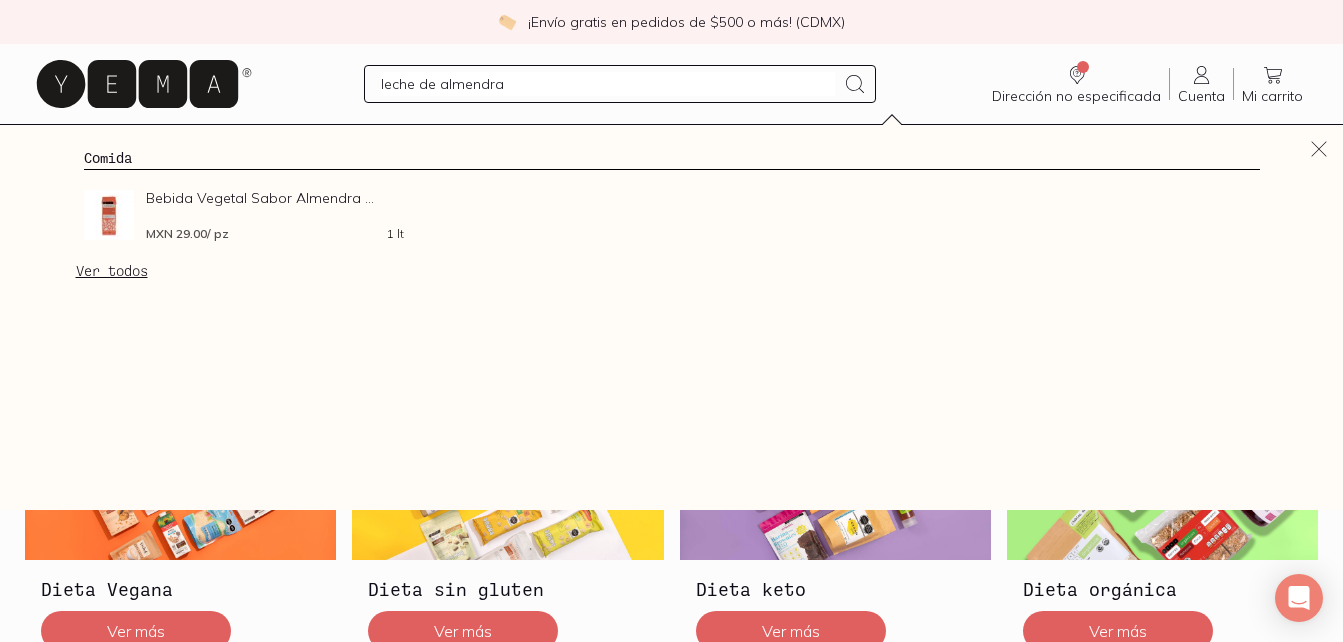 type on "leche de almendra" 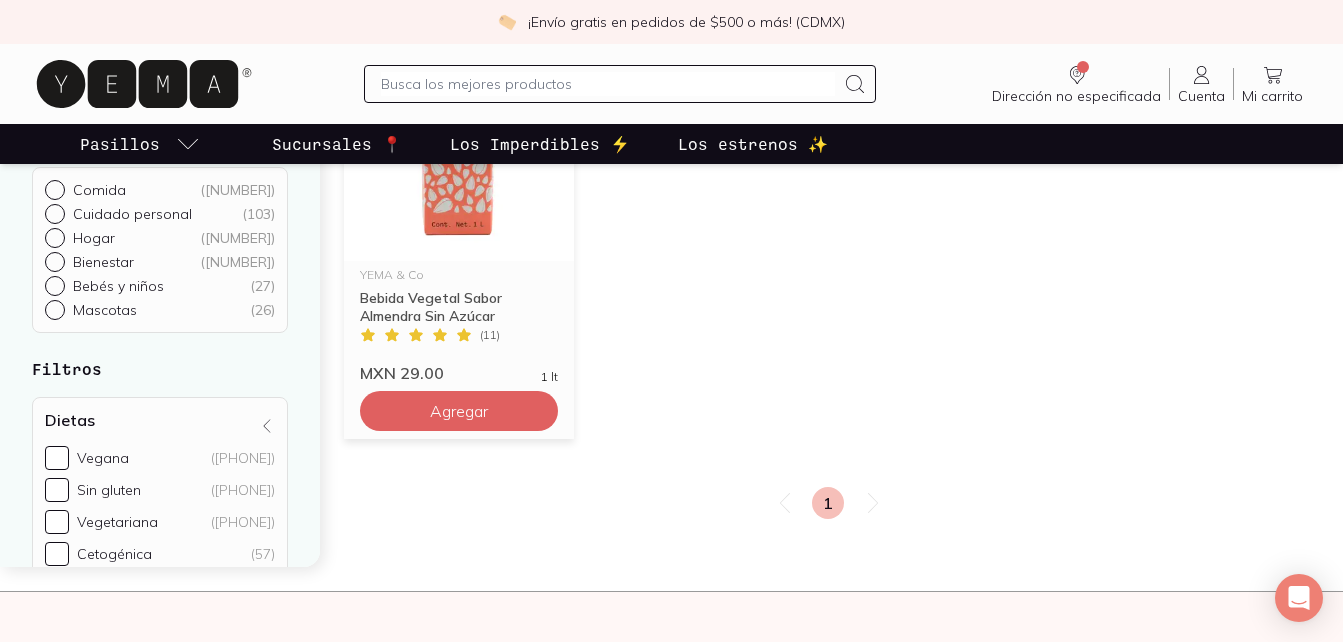 scroll, scrollTop: 376, scrollLeft: 0, axis: vertical 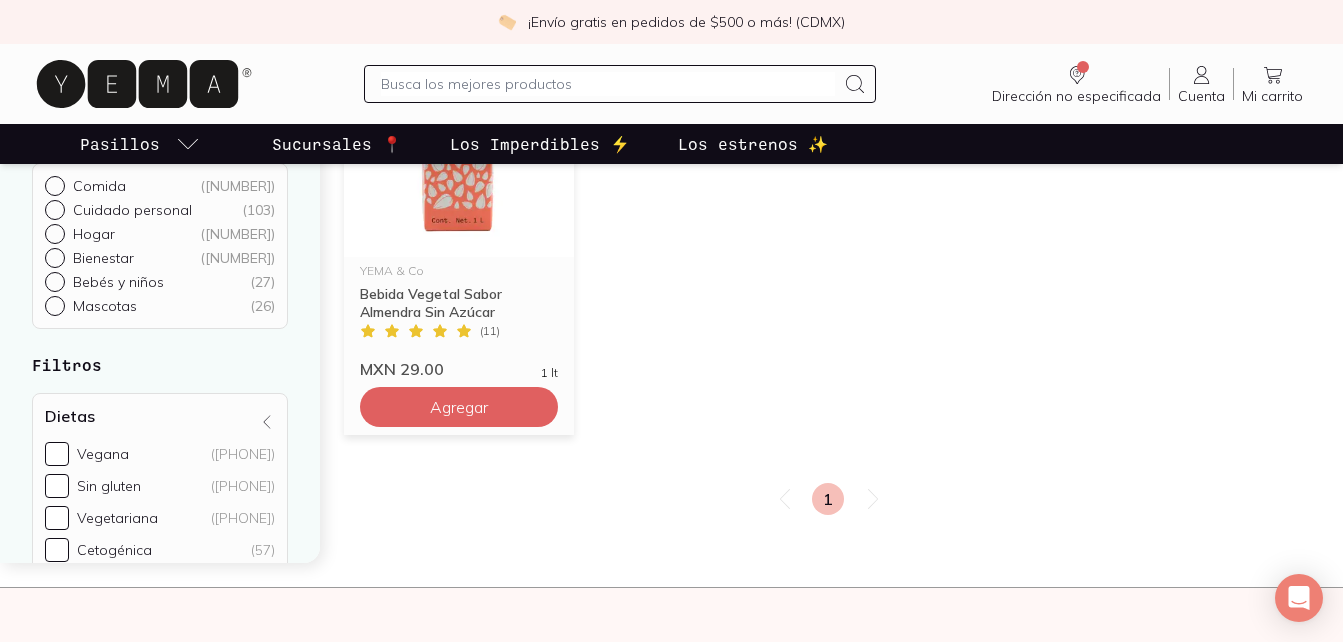 click at bounding box center (459, 134) 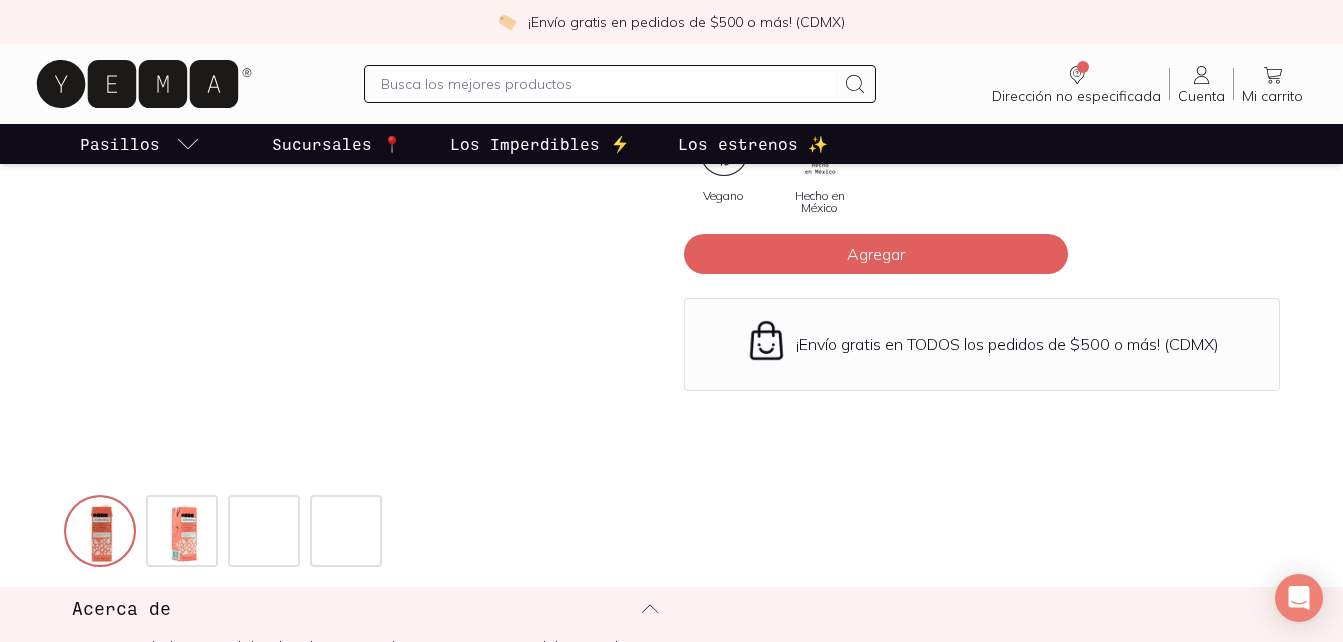 scroll, scrollTop: 363, scrollLeft: 0, axis: vertical 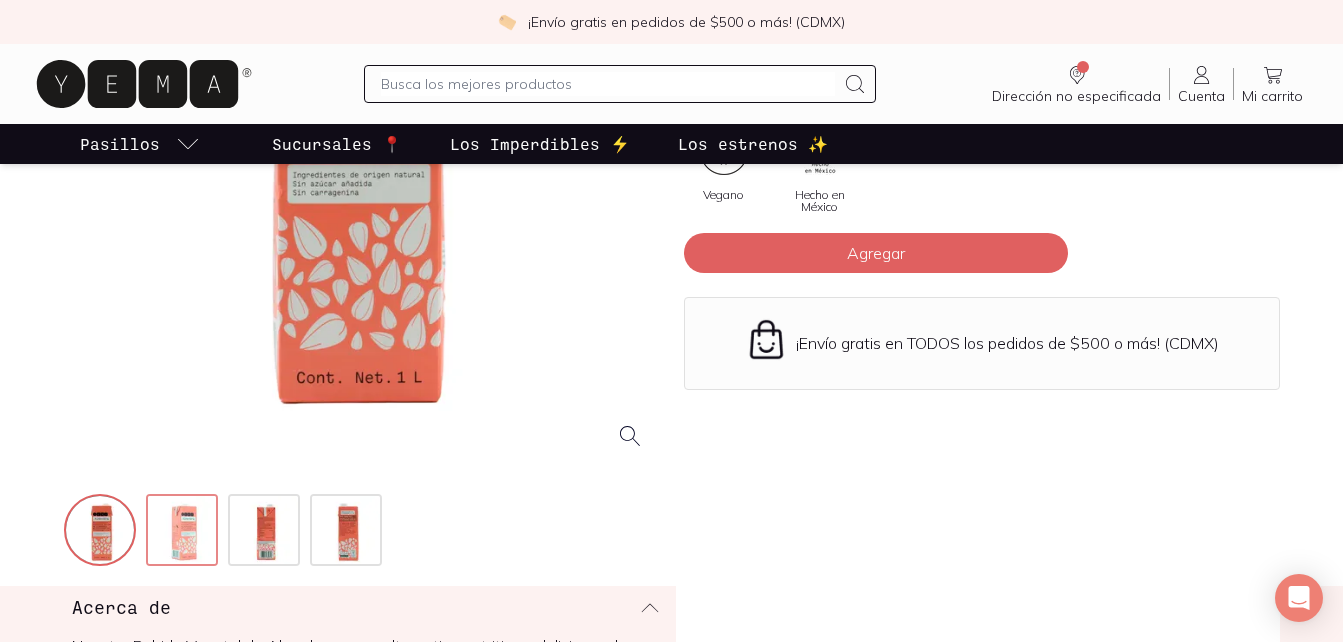 click at bounding box center (184, 532) 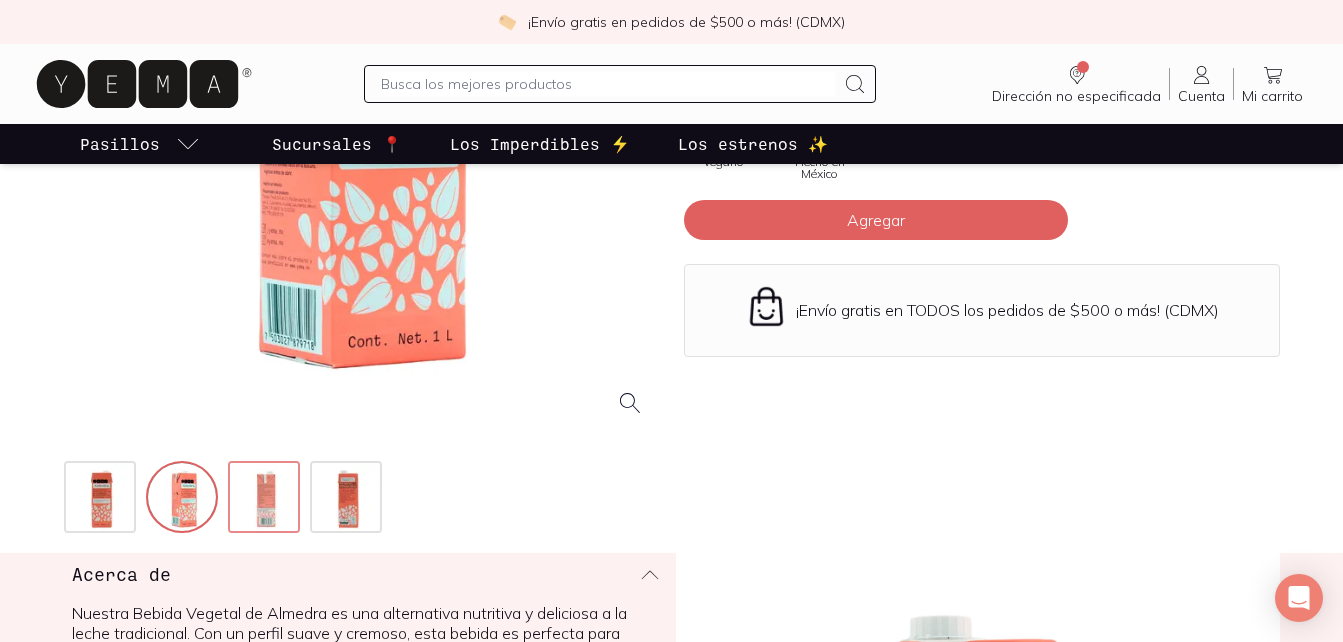 click at bounding box center [266, 499] 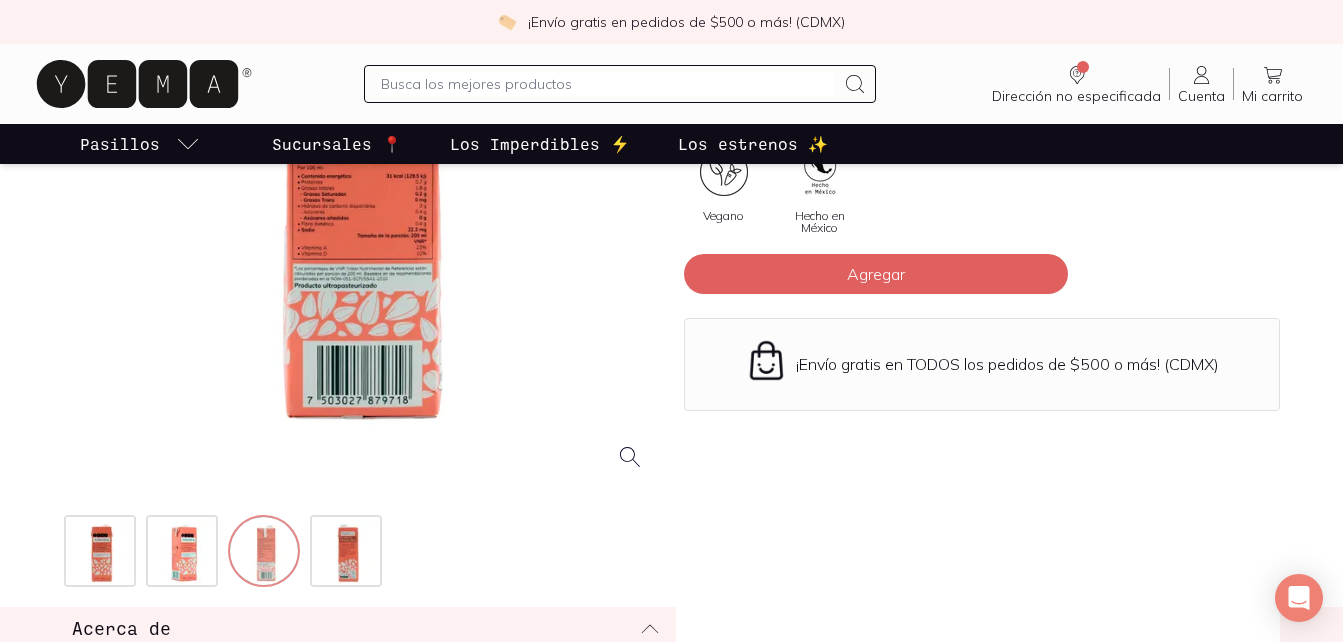 scroll, scrollTop: 353, scrollLeft: 0, axis: vertical 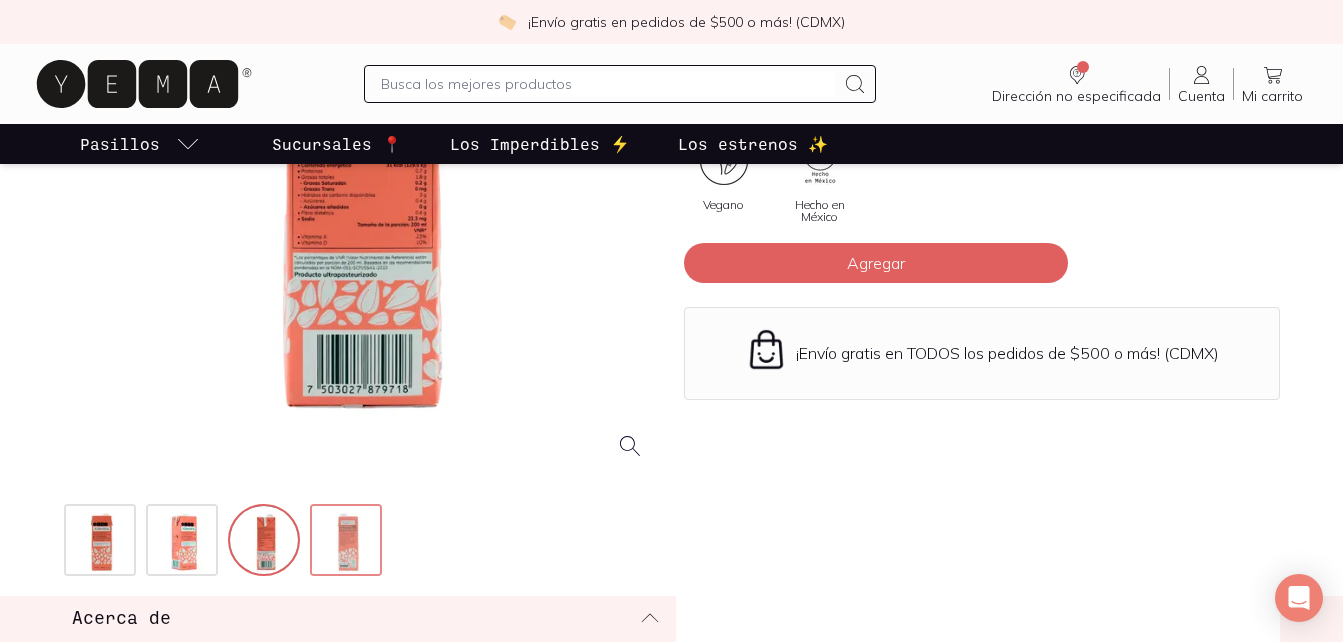 click at bounding box center [348, 542] 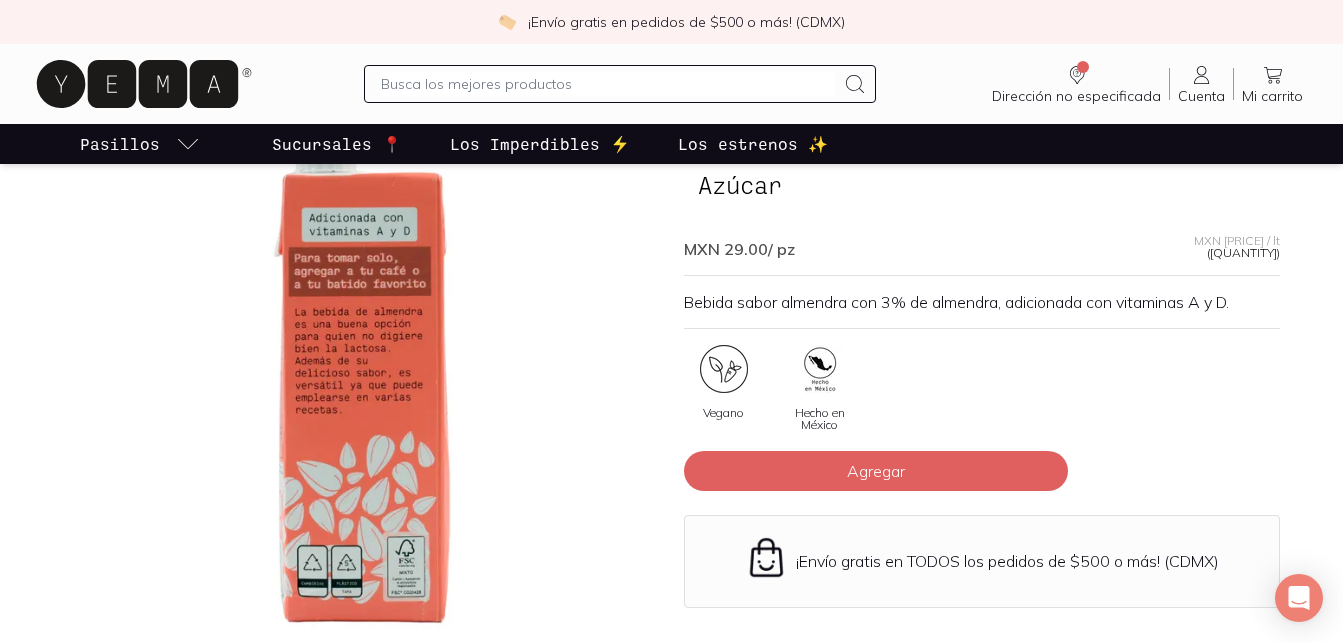 scroll, scrollTop: 0, scrollLeft: 0, axis: both 